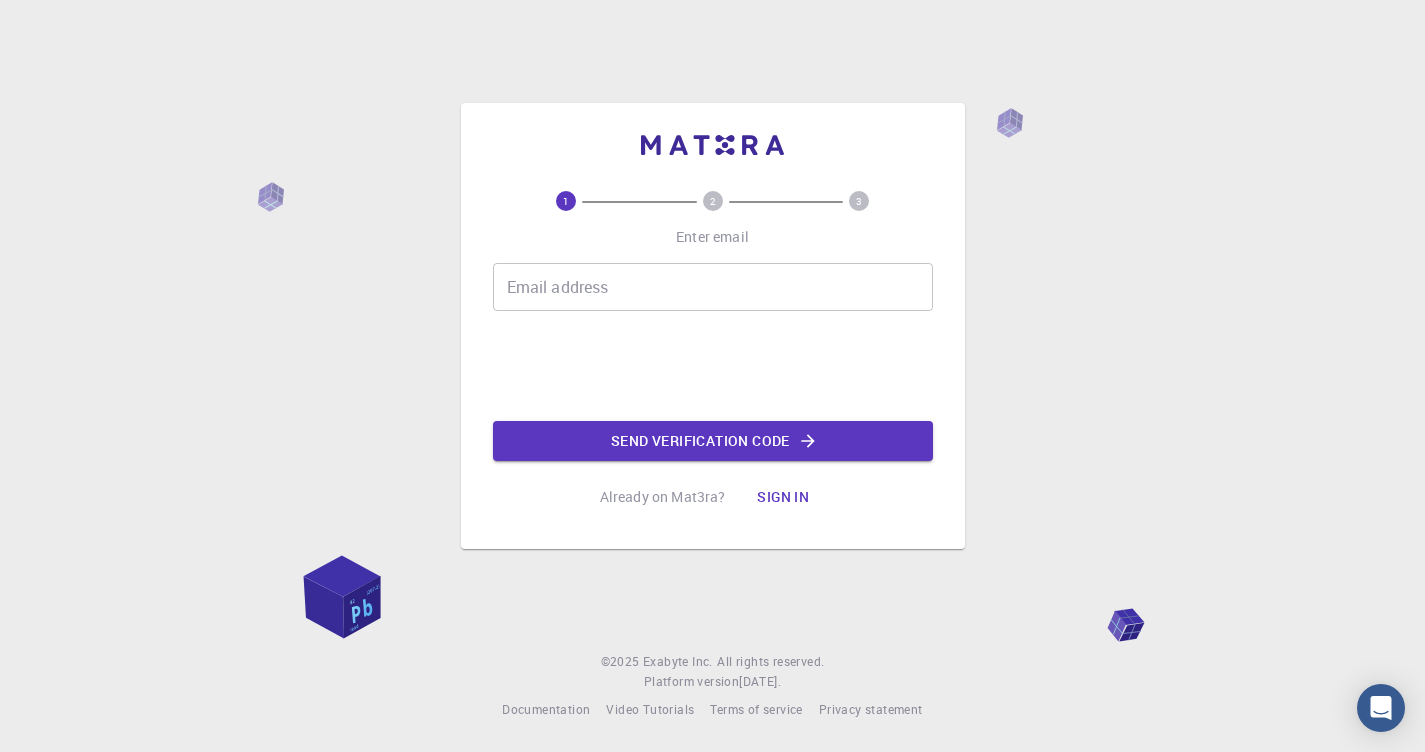 scroll, scrollTop: 0, scrollLeft: 0, axis: both 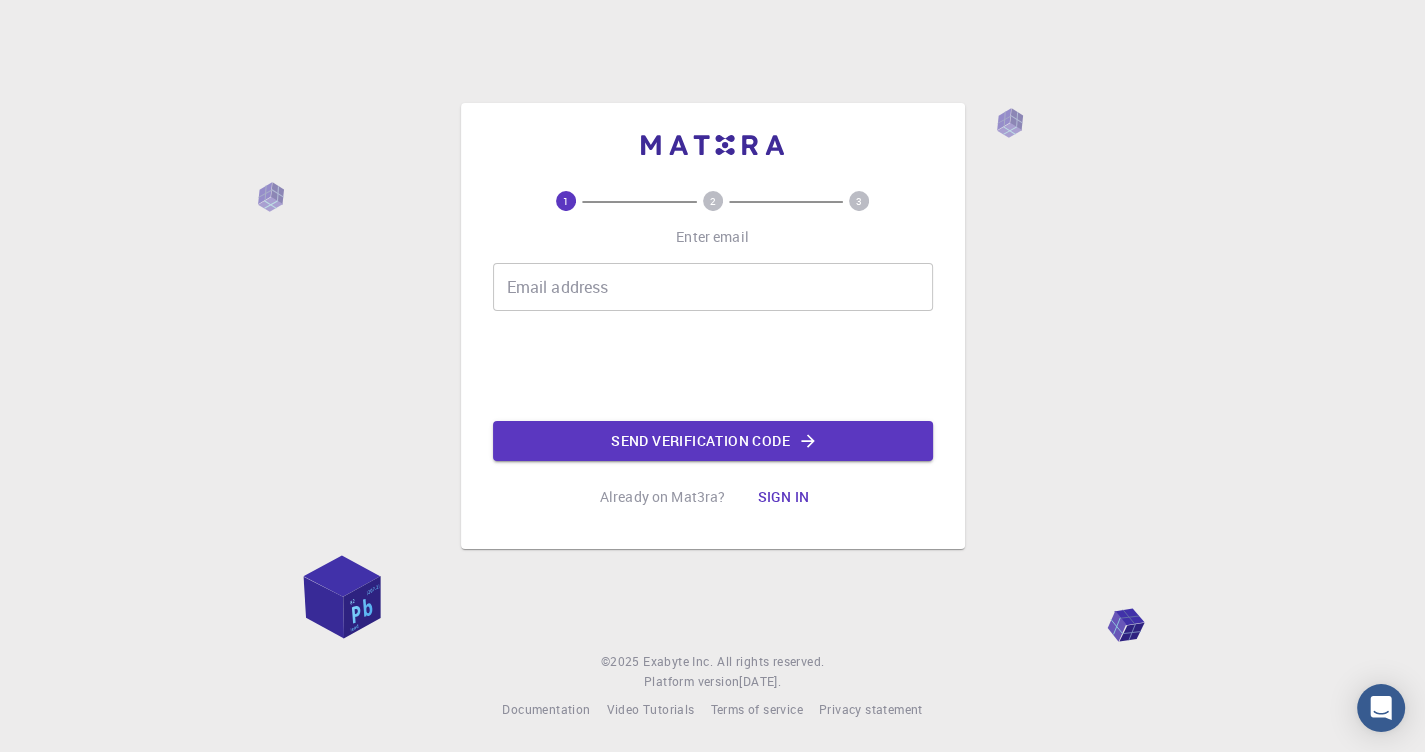 click on "Sign in" at bounding box center [783, 497] 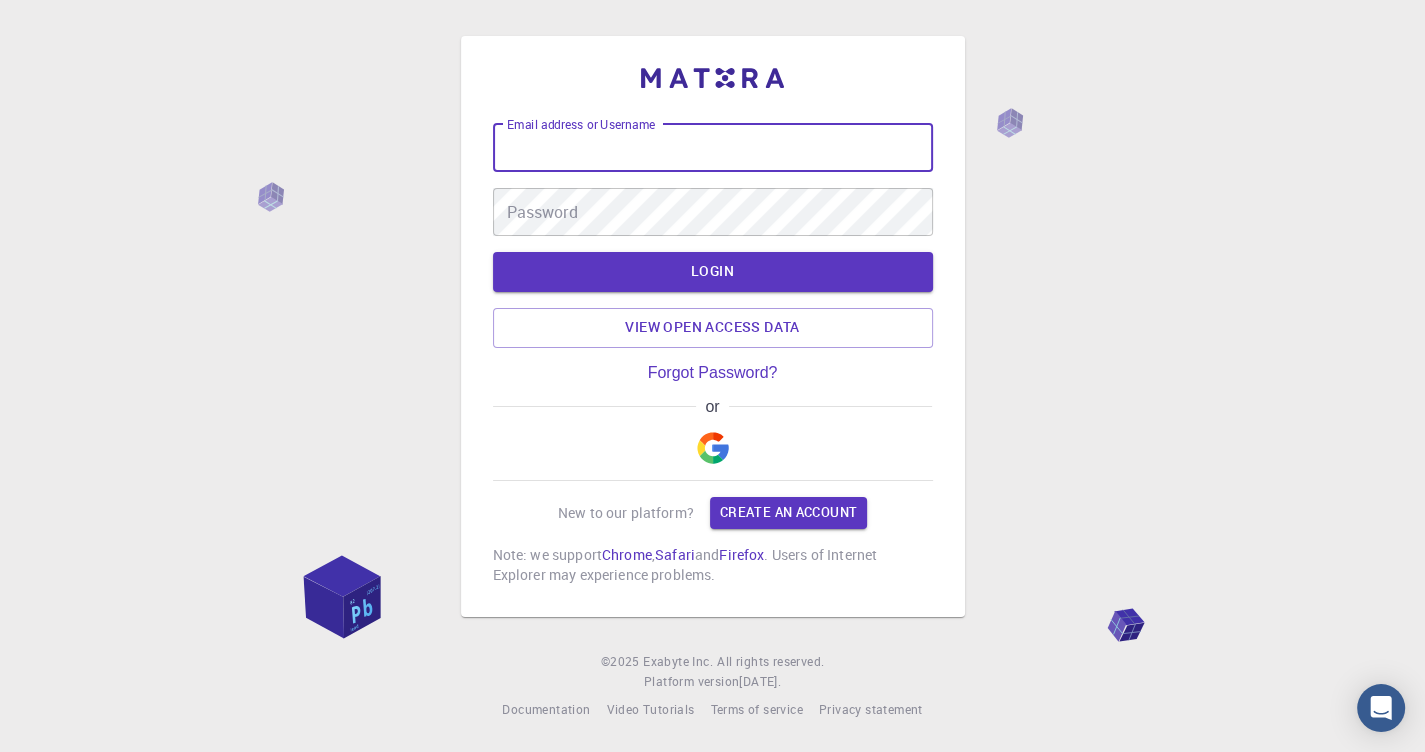 click on "Email address or Username" at bounding box center [713, 148] 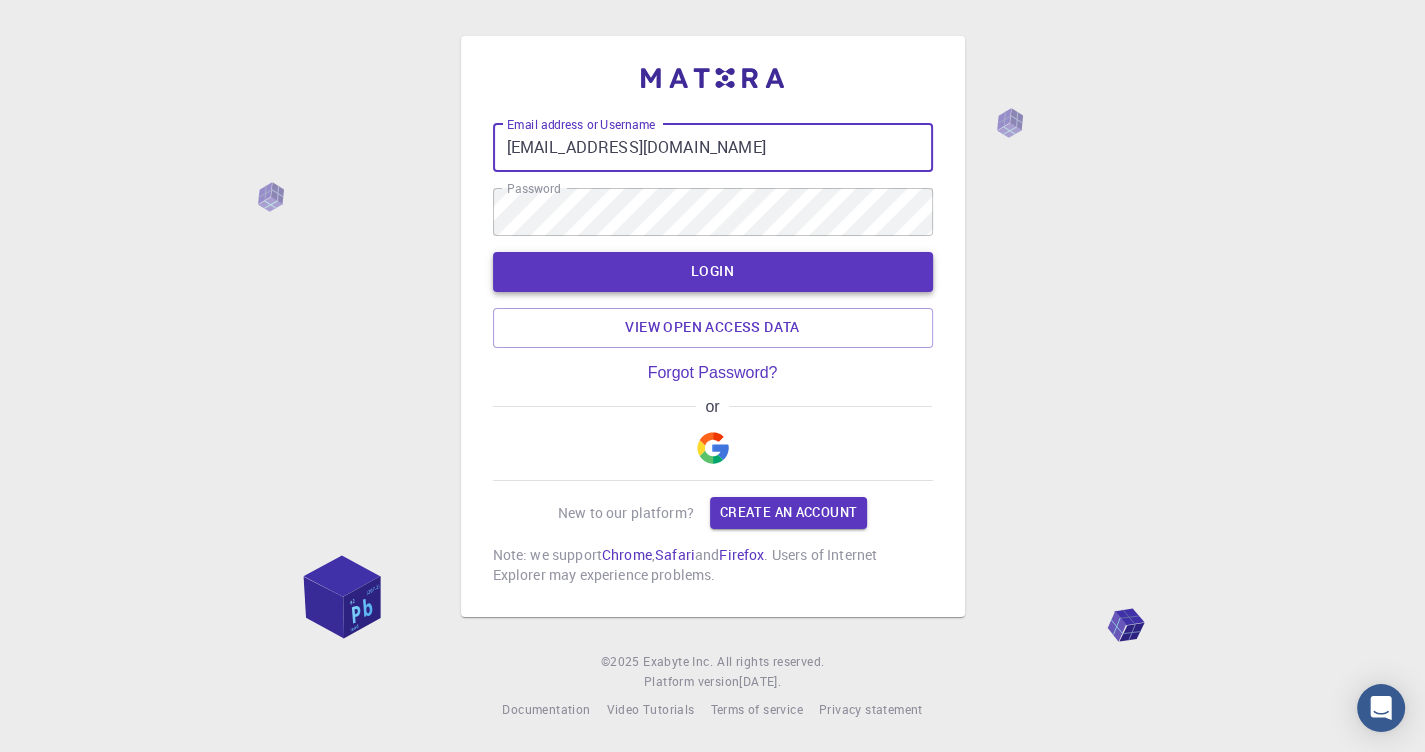 type on "[EMAIL_ADDRESS][DOMAIN_NAME]" 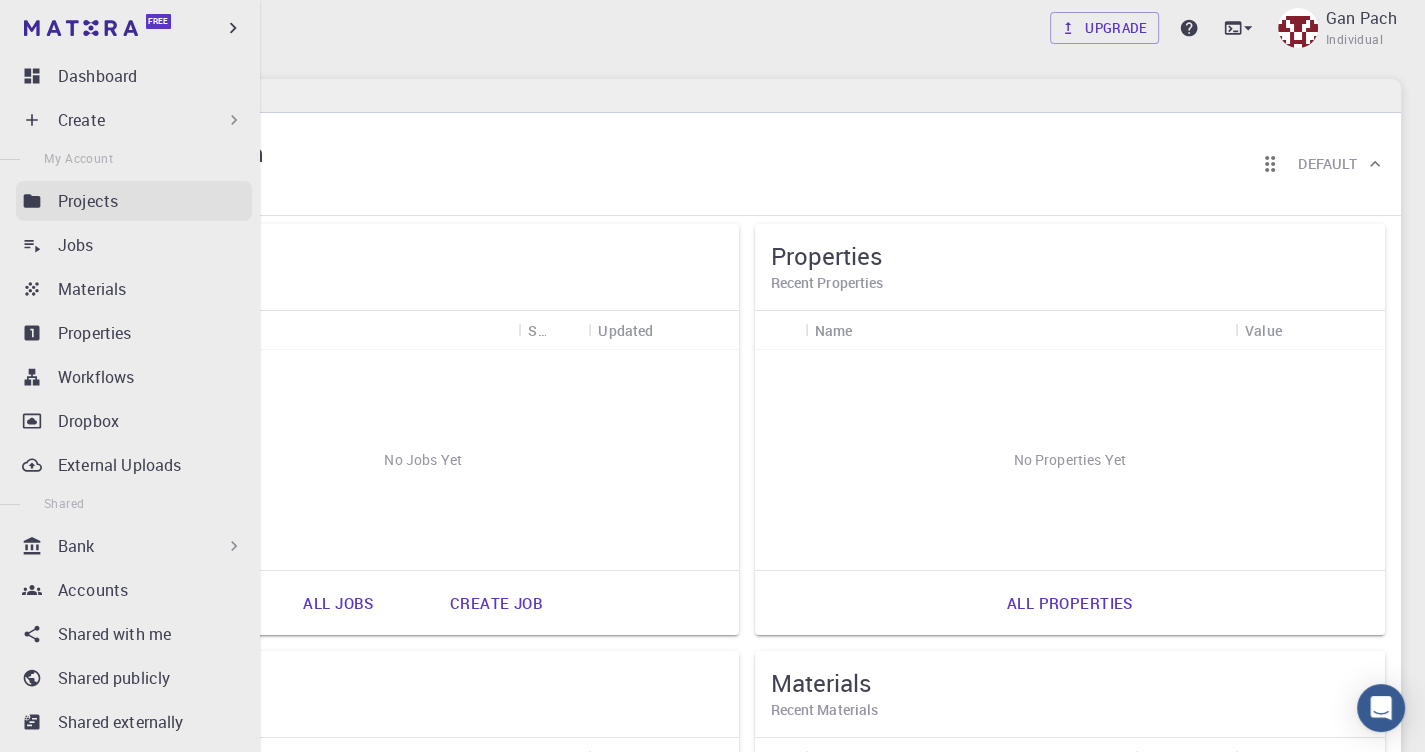 scroll, scrollTop: 0, scrollLeft: 0, axis: both 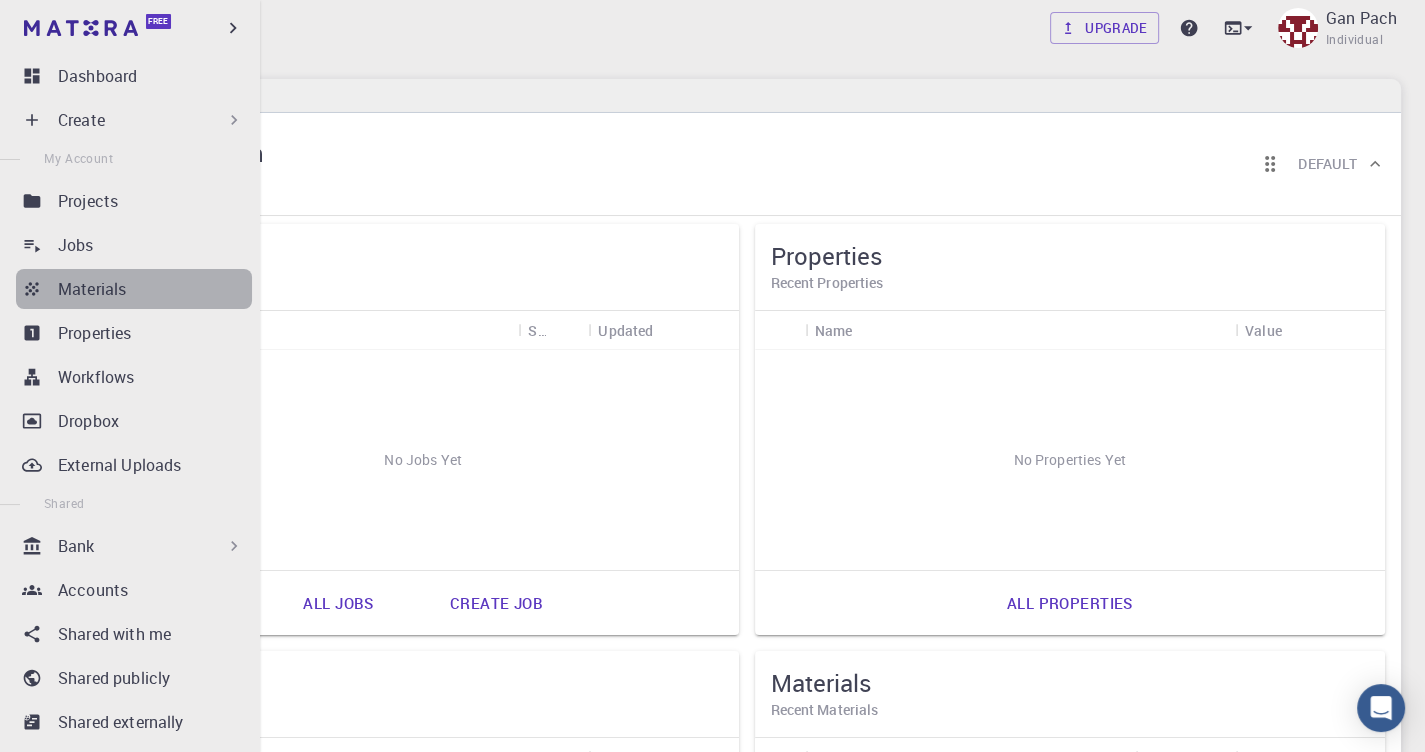 click on "Materials" at bounding box center [92, 289] 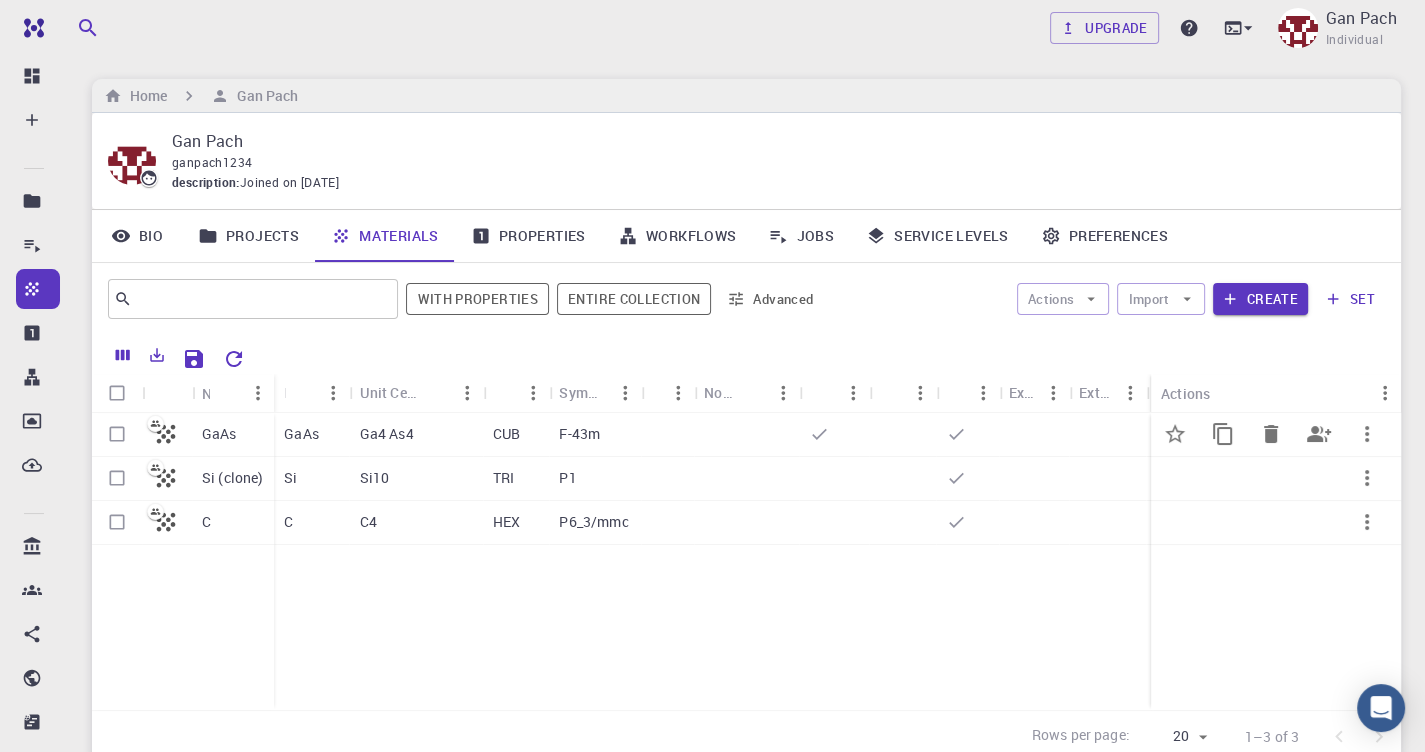 click on "GaAs" at bounding box center (311, 435) 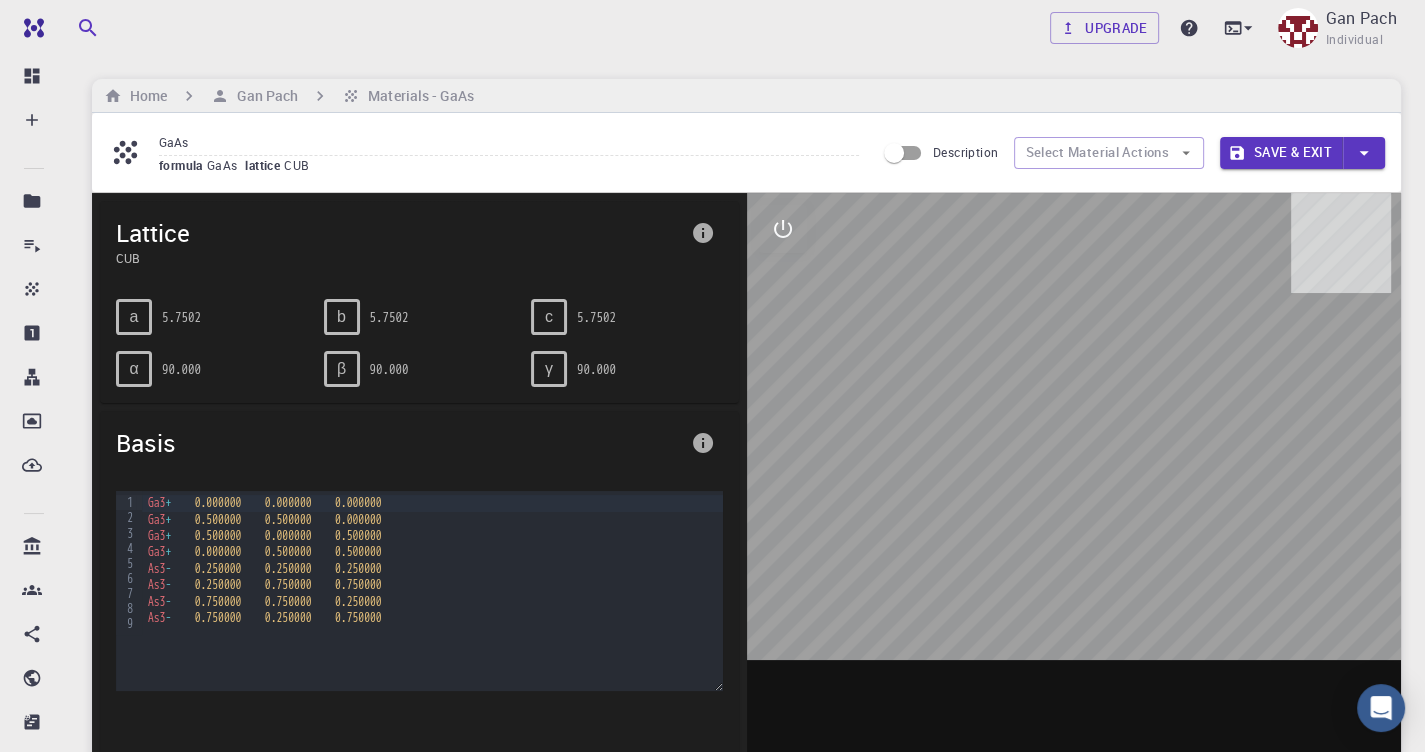 drag, startPoint x: 1018, startPoint y: 298, endPoint x: 1025, endPoint y: 630, distance: 332.0738 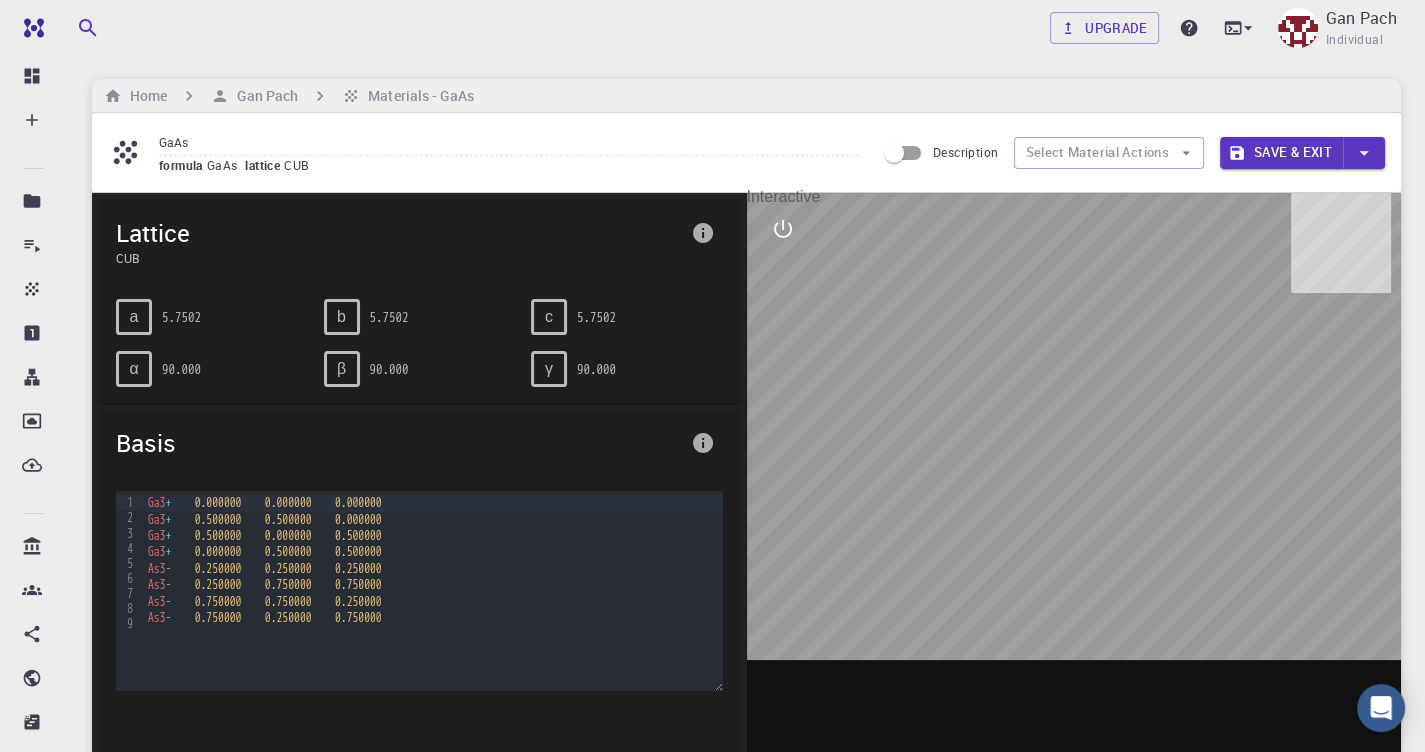 click 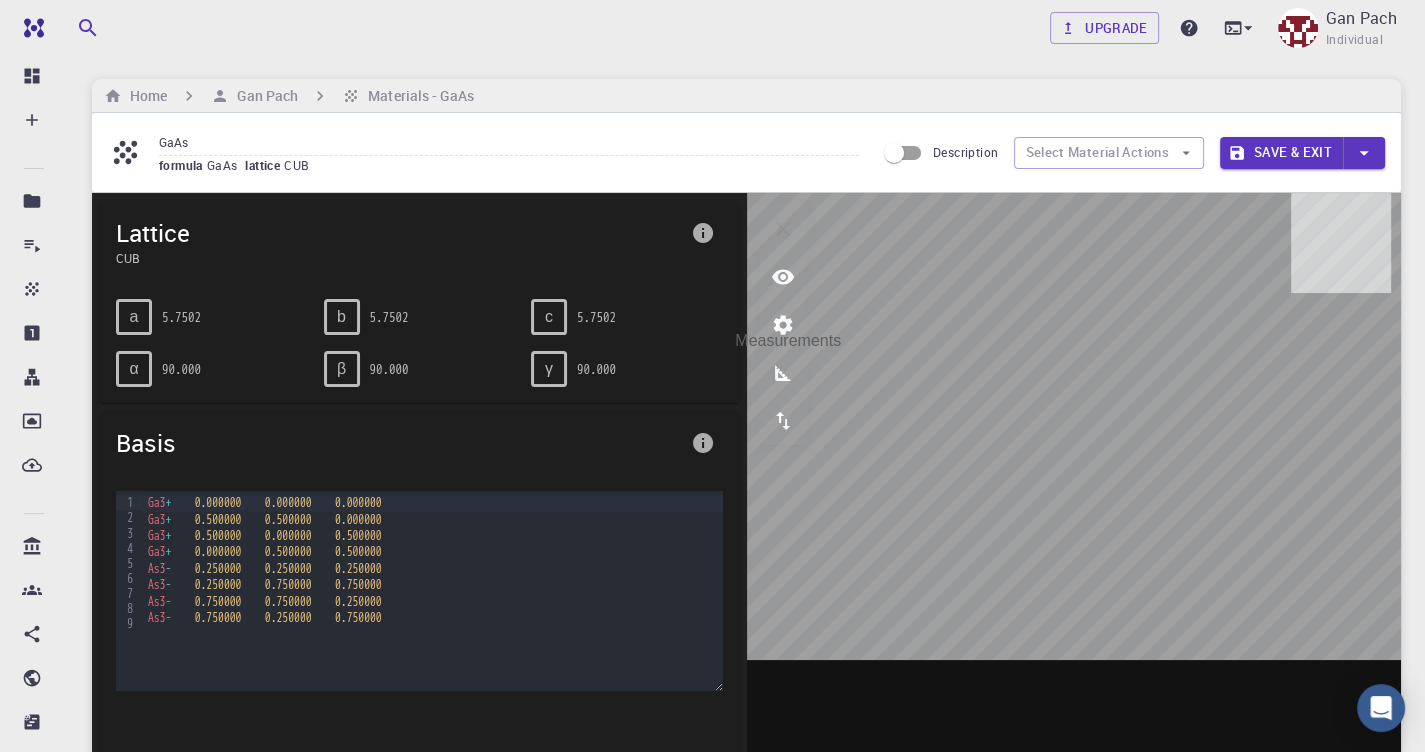 click at bounding box center [783, 373] 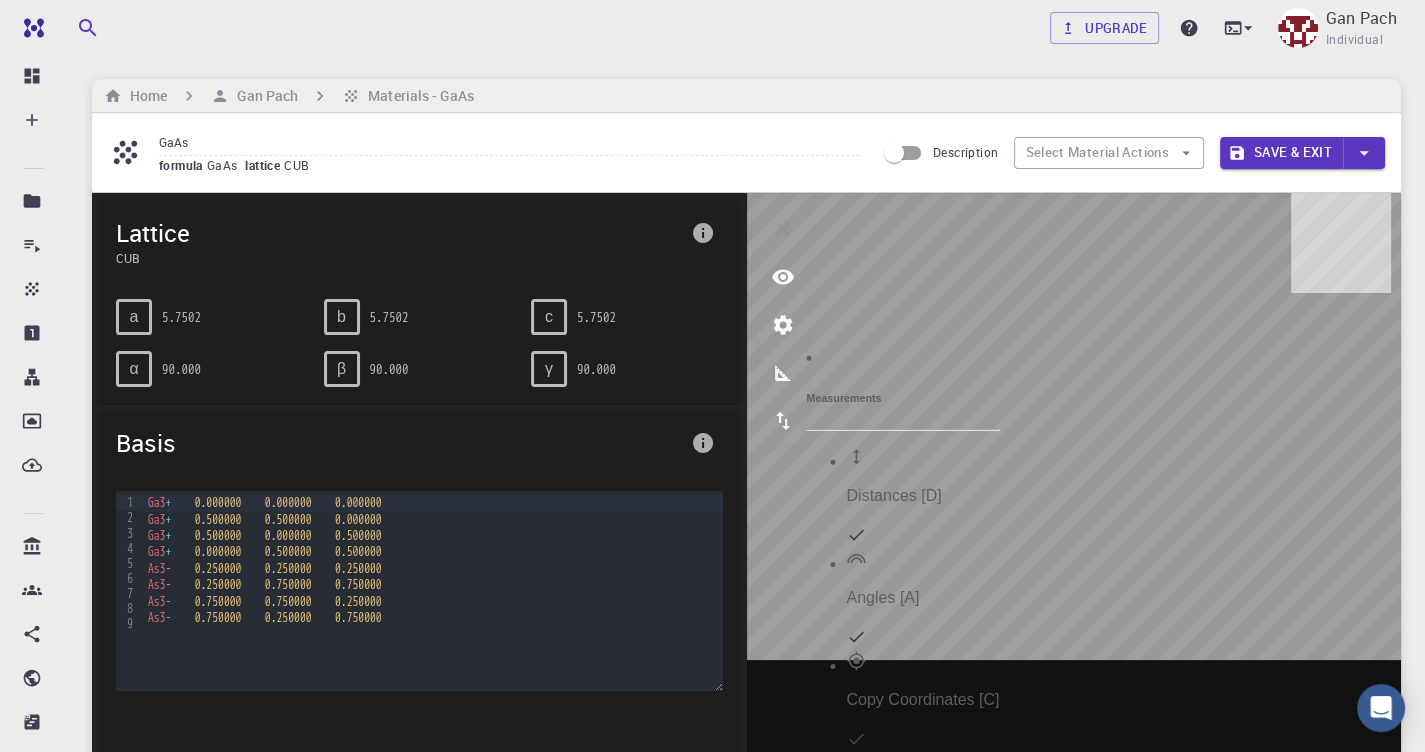 click on "Distances [D]" at bounding box center [922, 496] 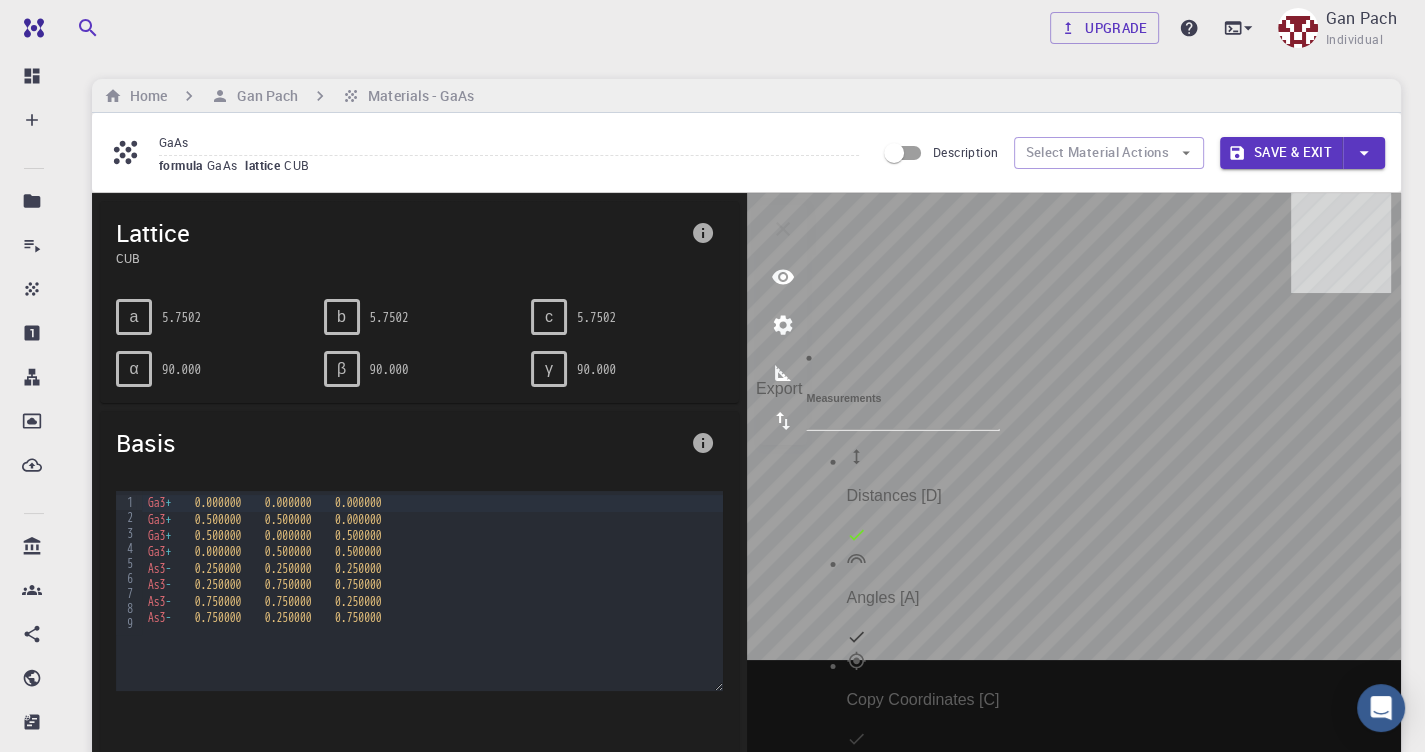 click 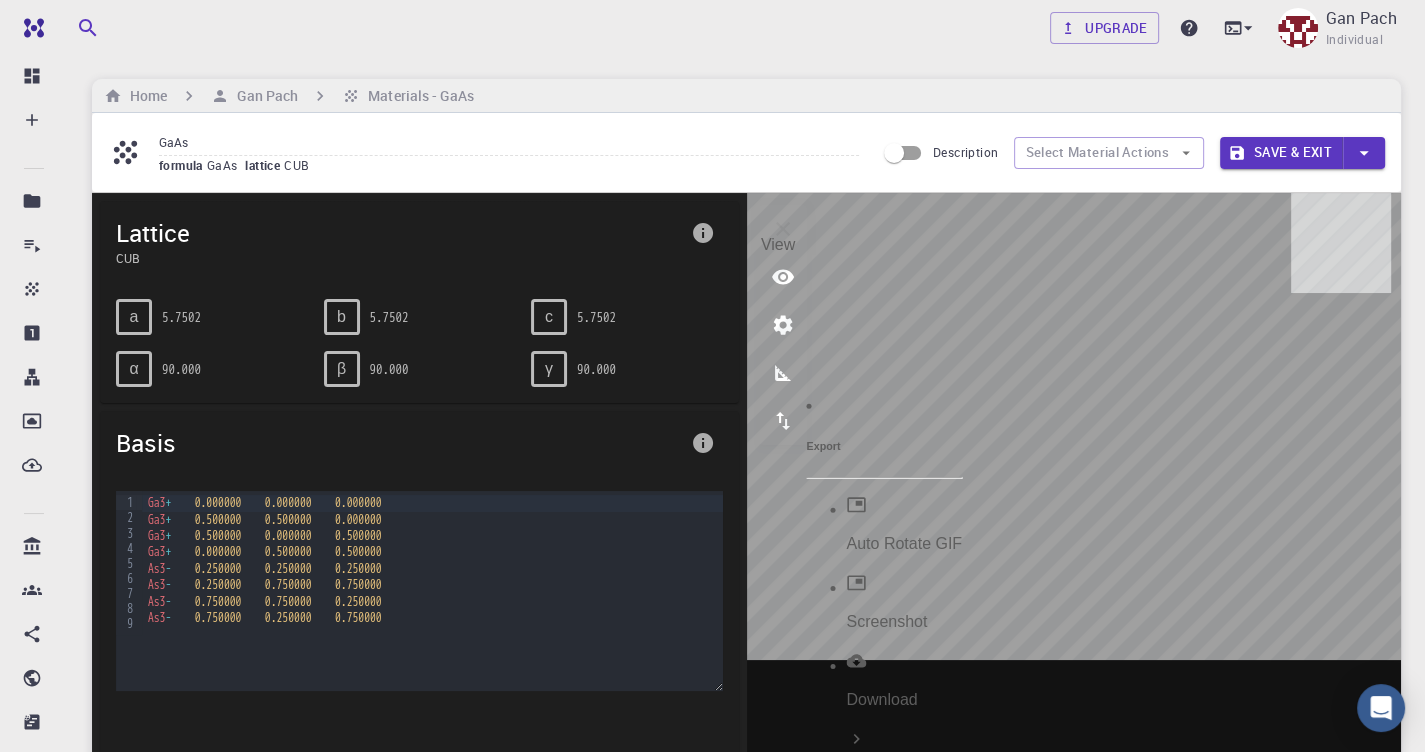 click 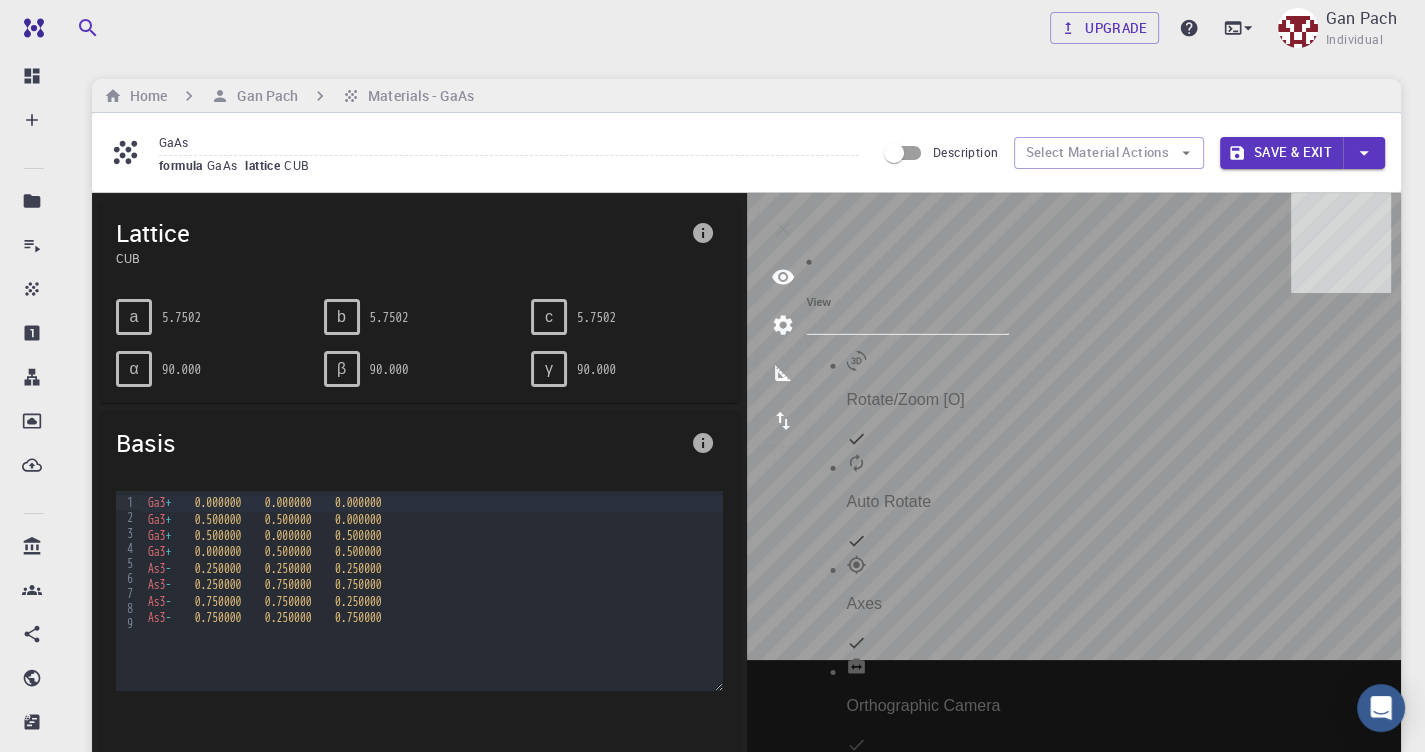click on "Axes" at bounding box center (927, 604) 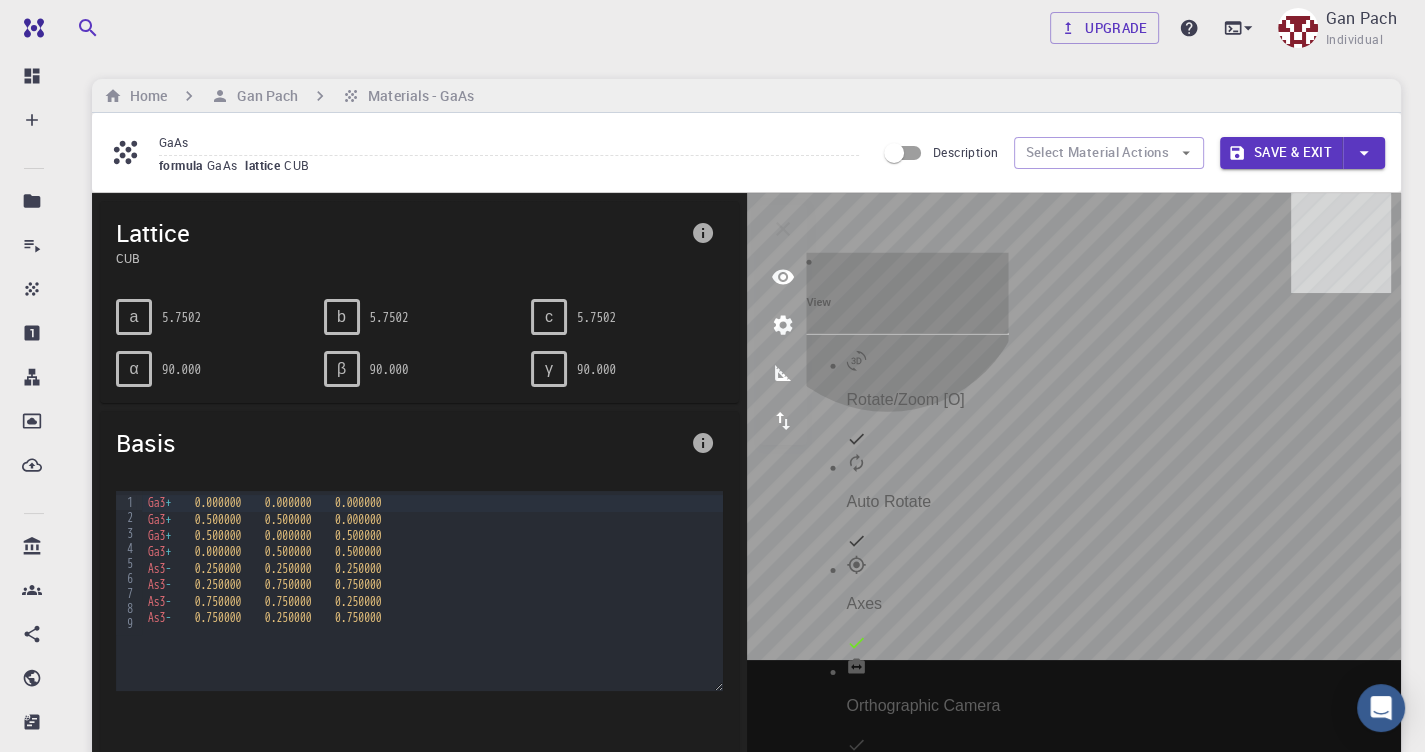 click on "Orthographic Camera" at bounding box center (927, 706) 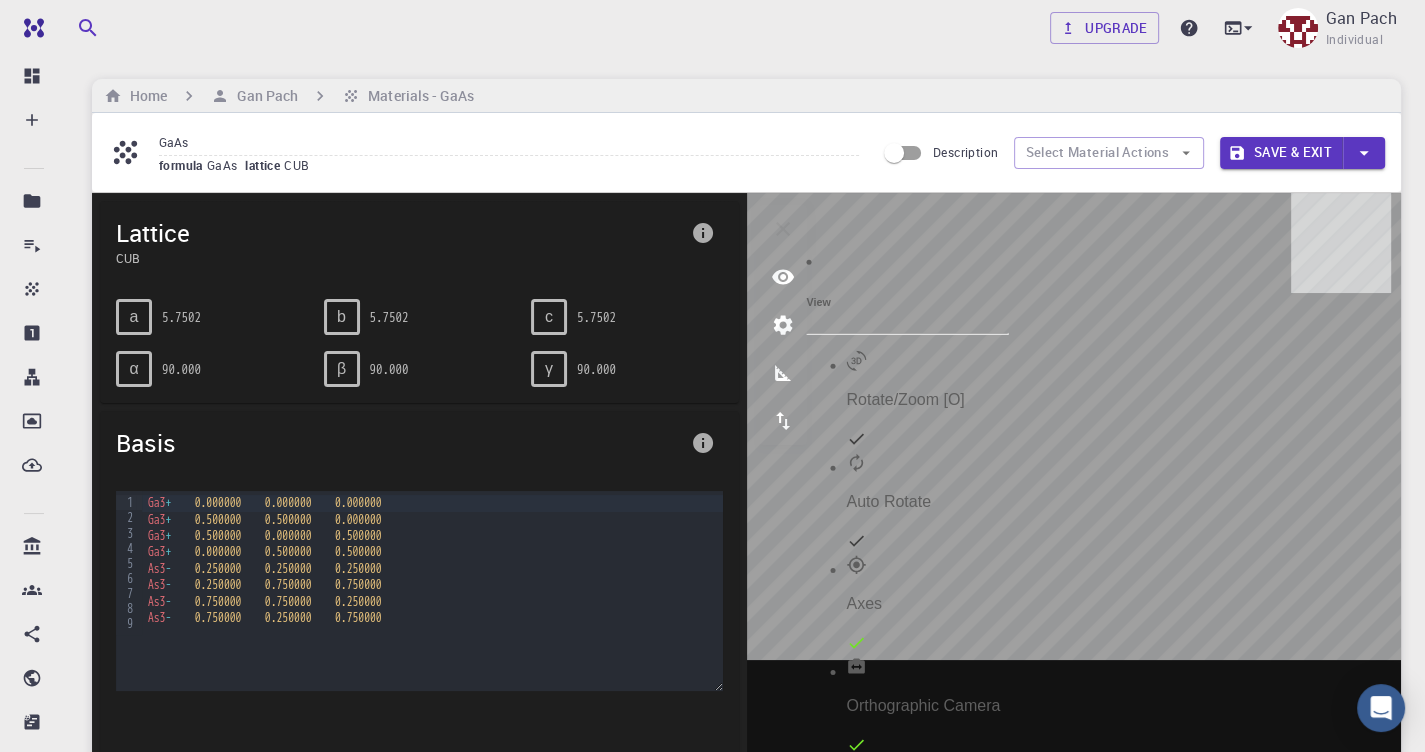 click on "Bonds [B]" at bounding box center [927, 810] 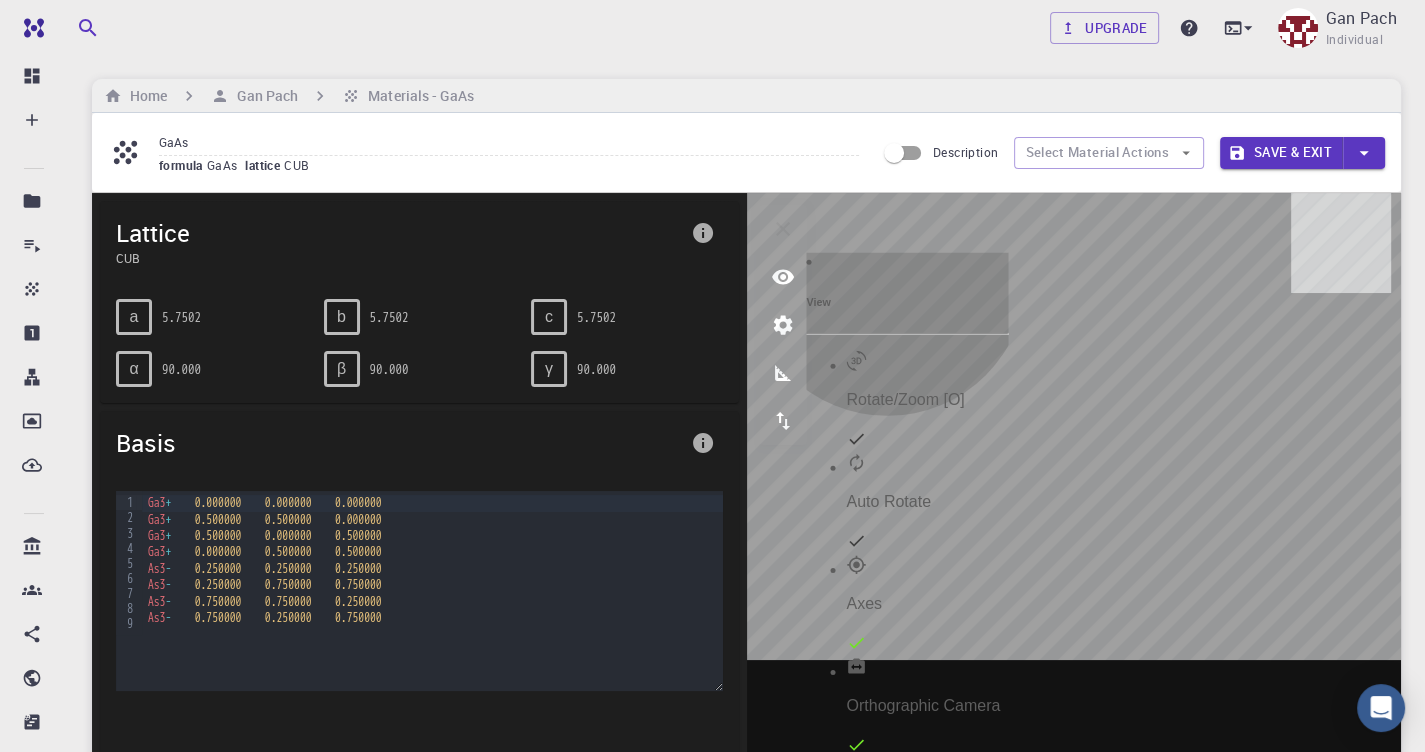 click on "Conventional Cell" at bounding box center [927, 910] 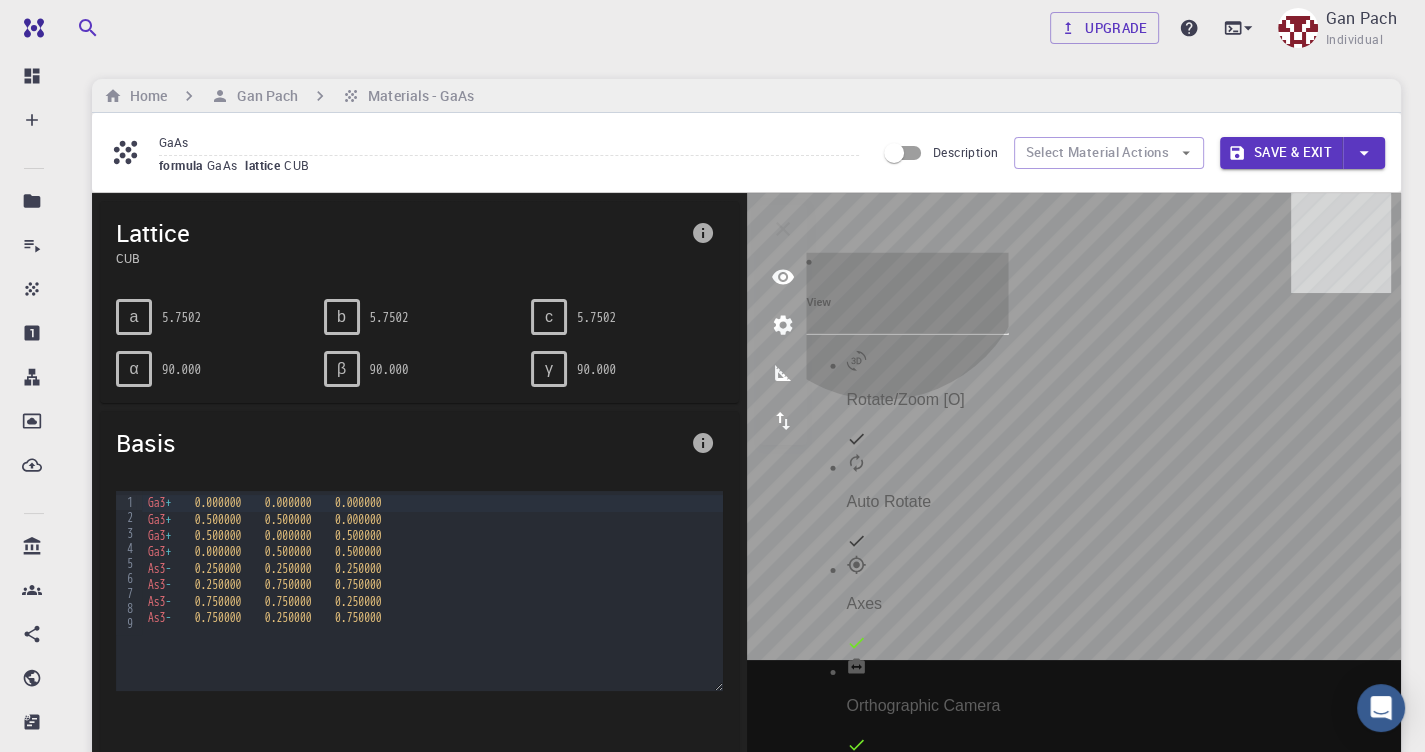 click on "Auto-center on change" at bounding box center [927, 1218] 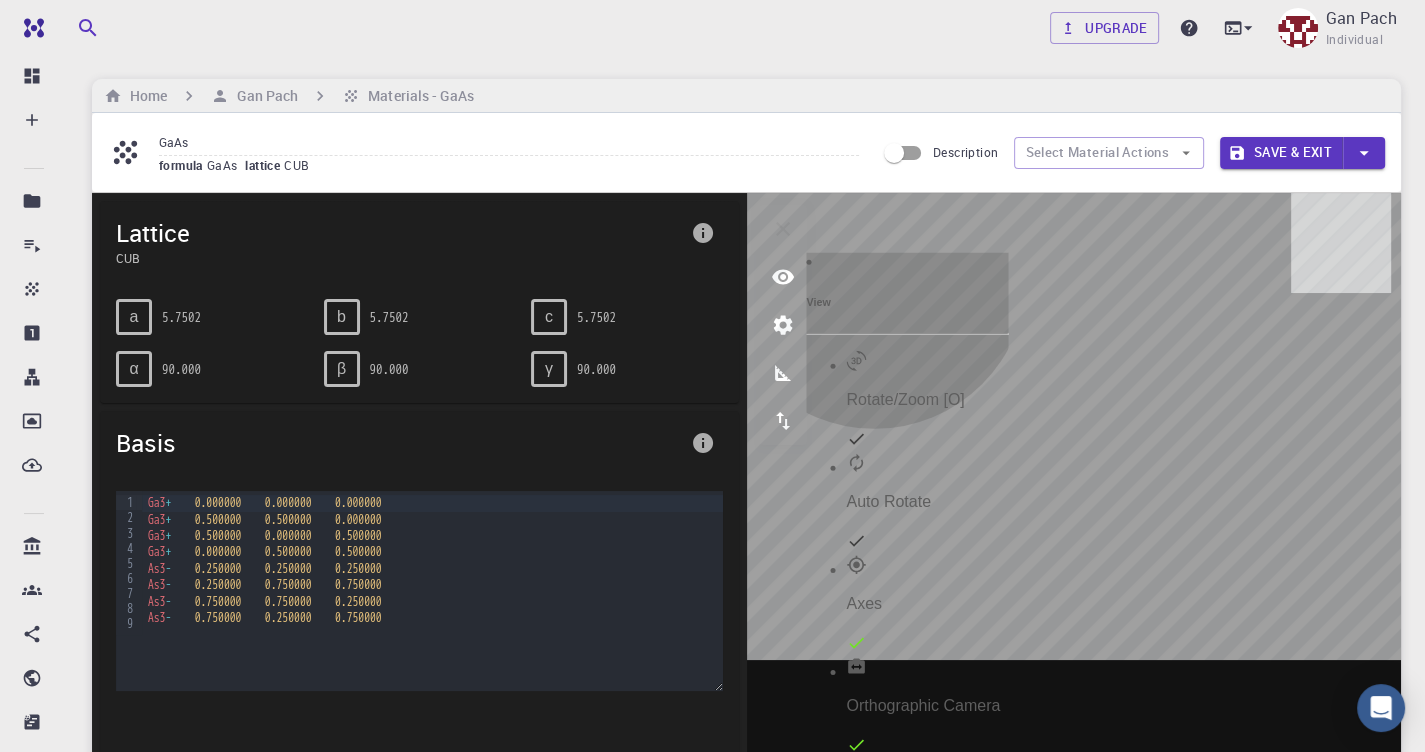 click on "Reset View [R]" at bounding box center (927, 1336) 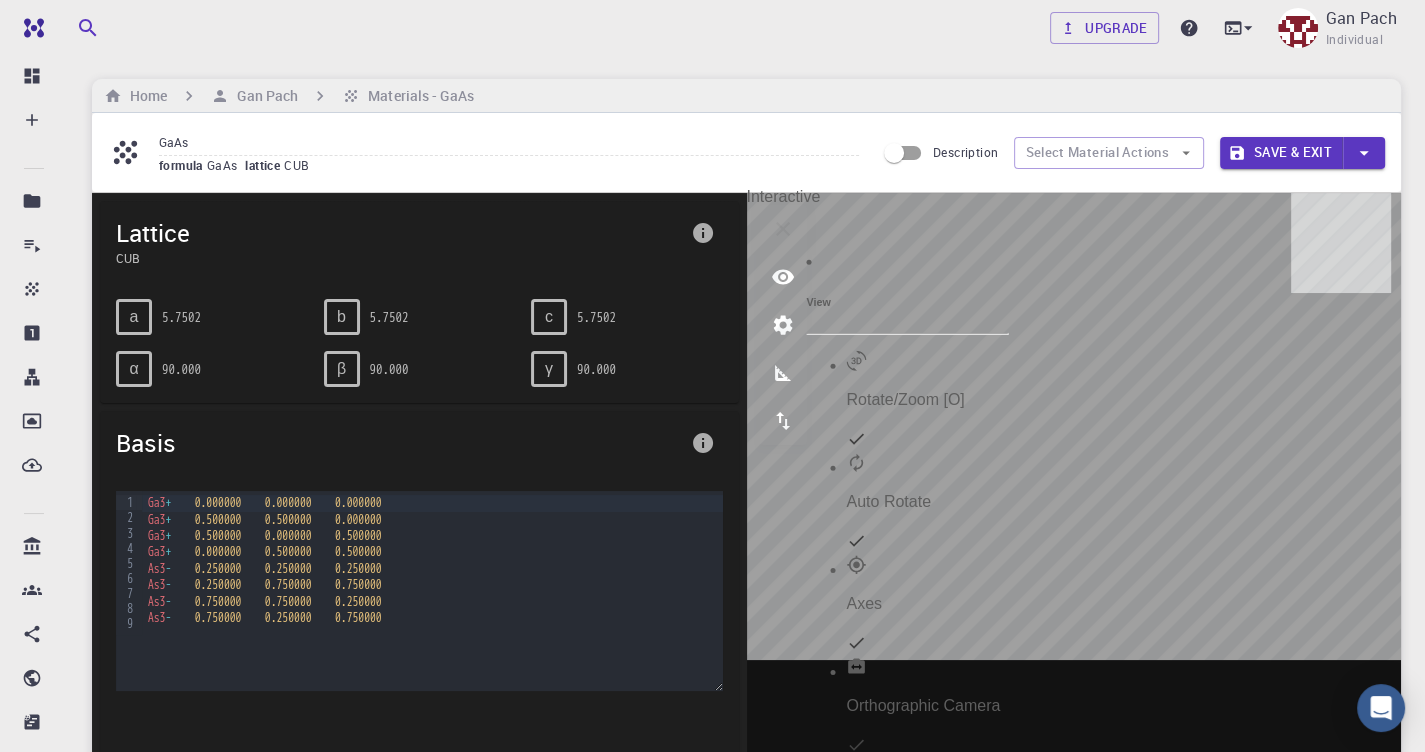 click 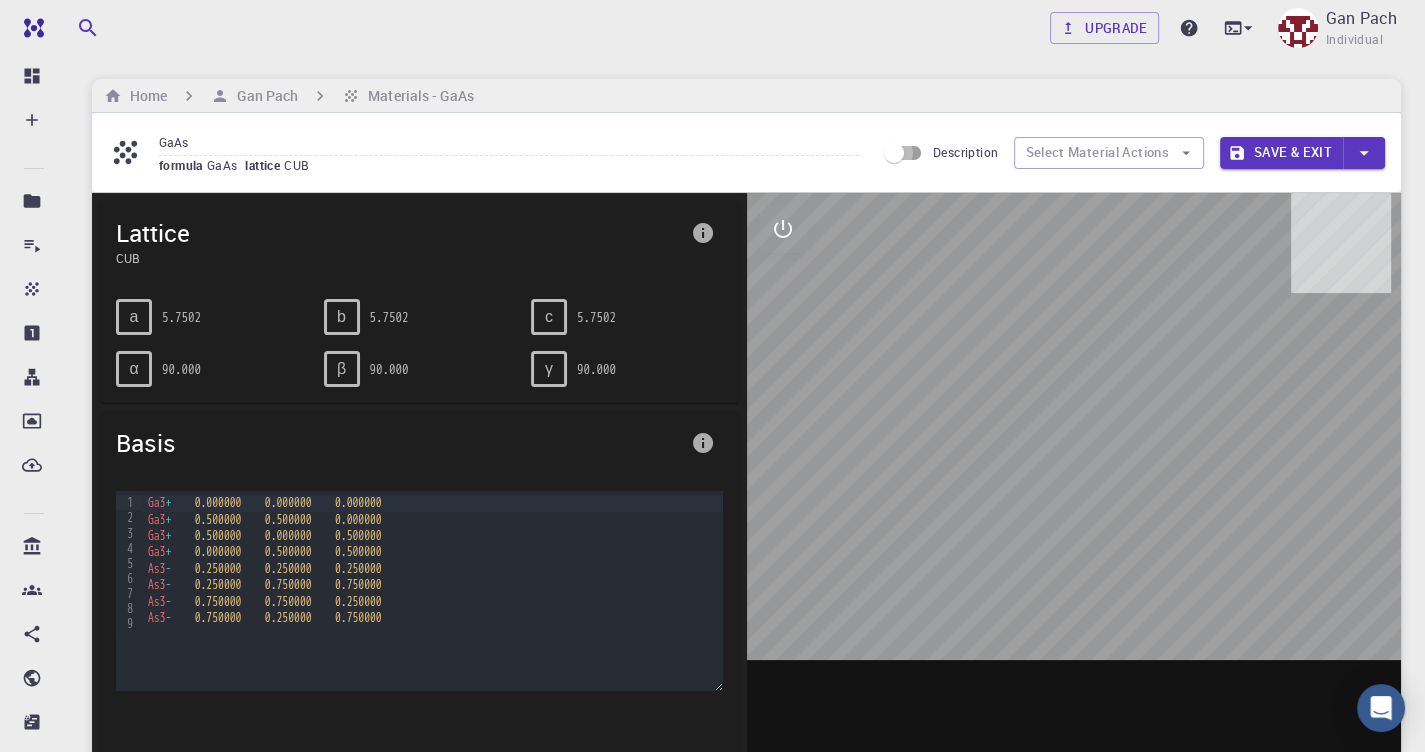 click on "Description" at bounding box center (894, 153) 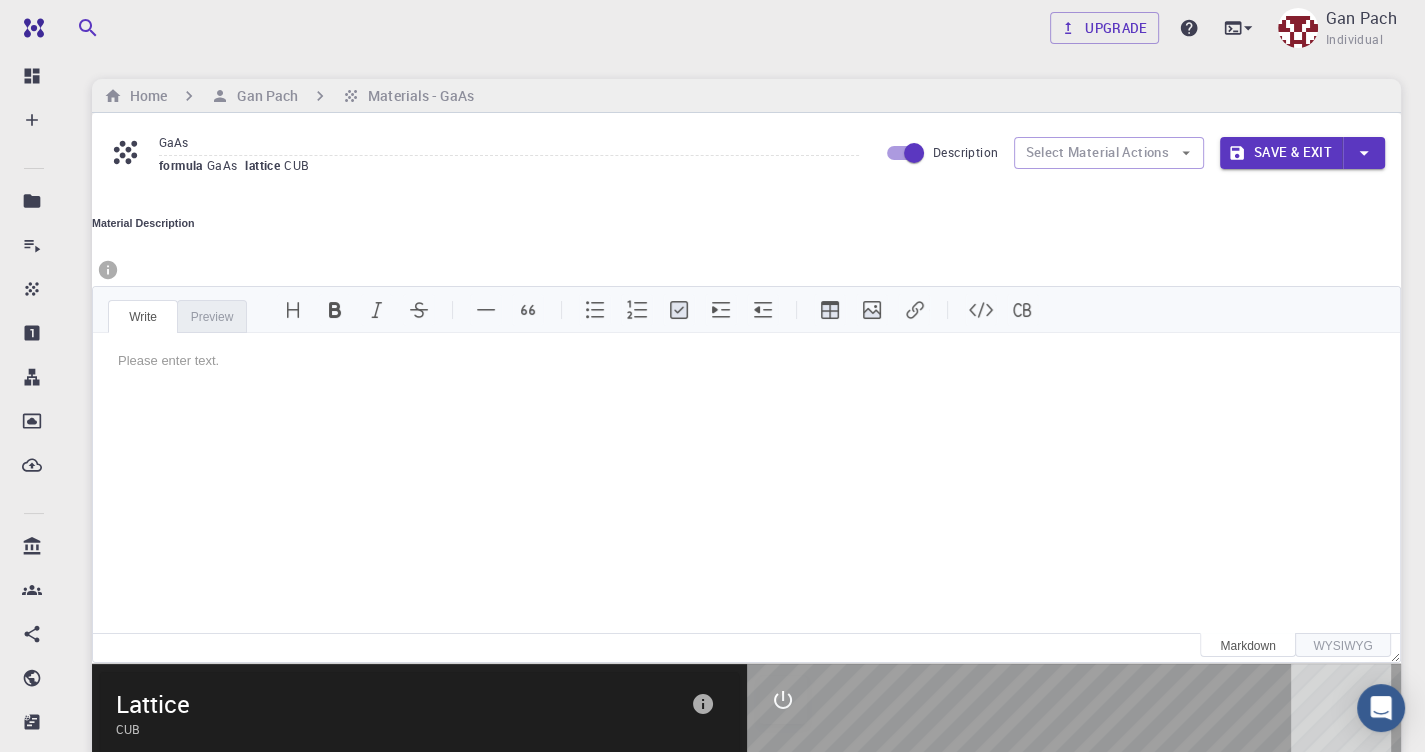 scroll, scrollTop: 0, scrollLeft: 0, axis: both 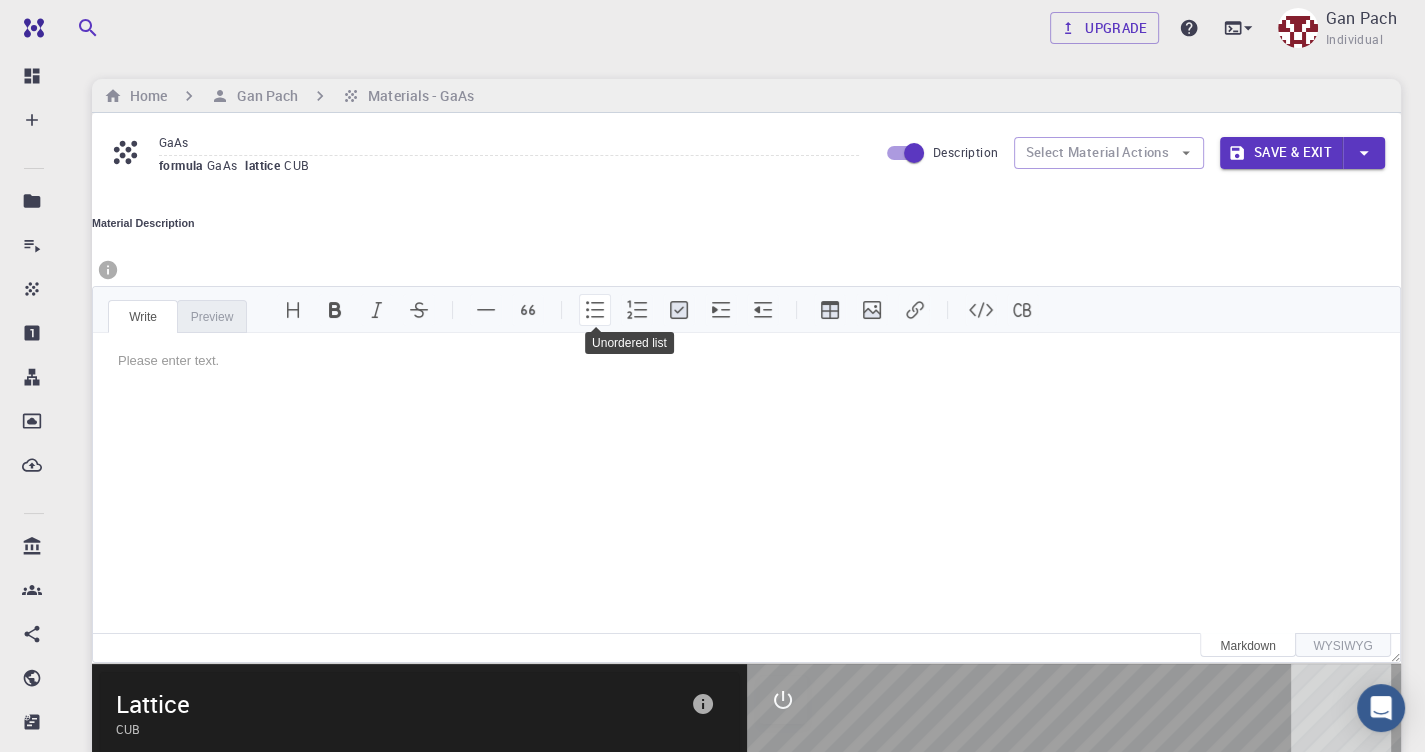 click at bounding box center [595, 310] 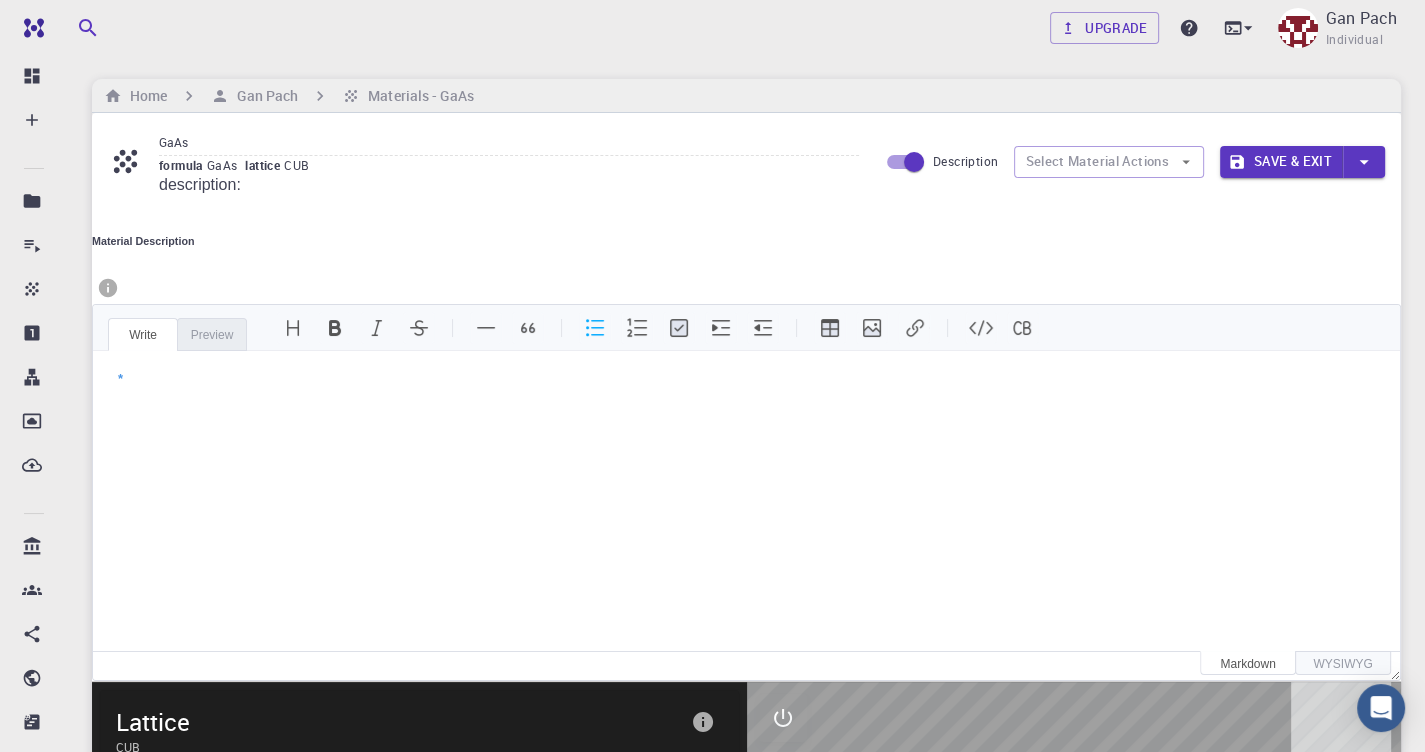 drag, startPoint x: 352, startPoint y: 155, endPoint x: 362, endPoint y: 180, distance: 26.925823 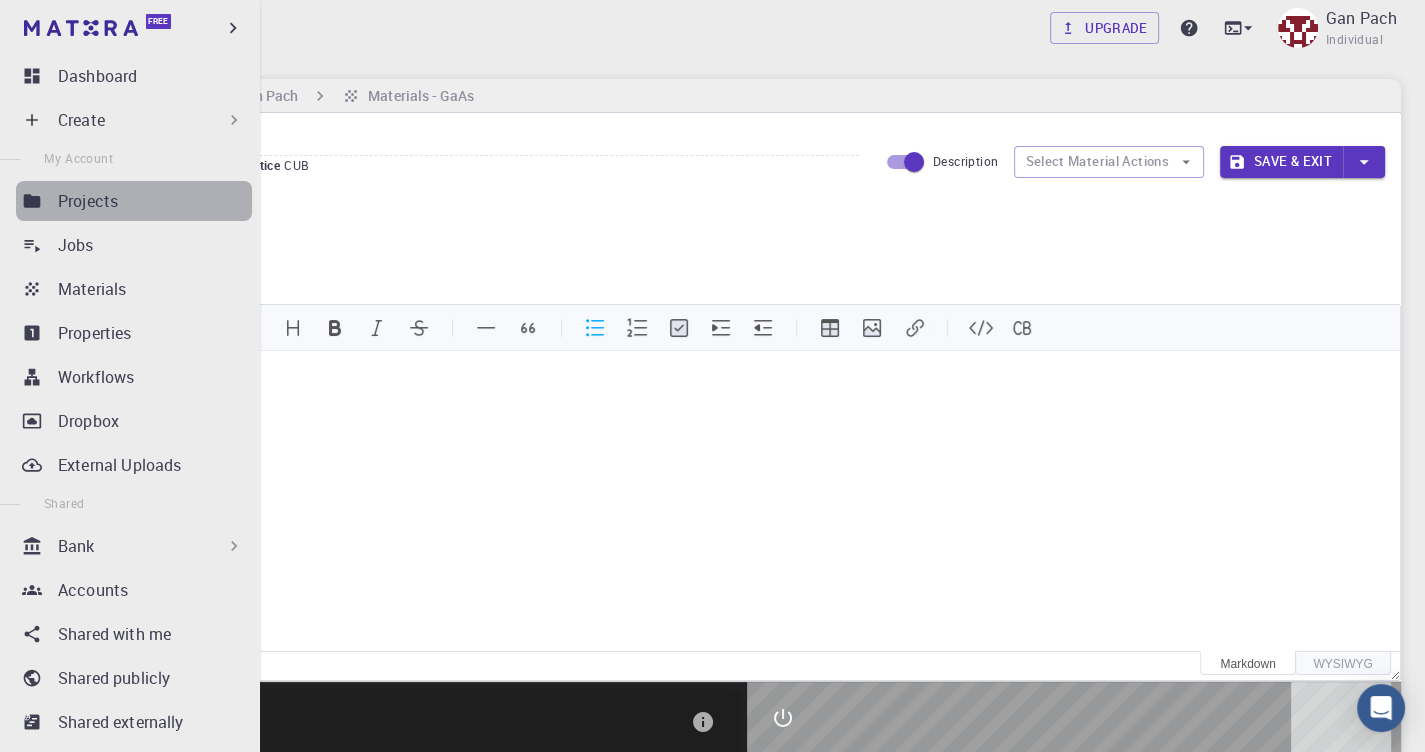 click on "Projects" at bounding box center (134, 201) 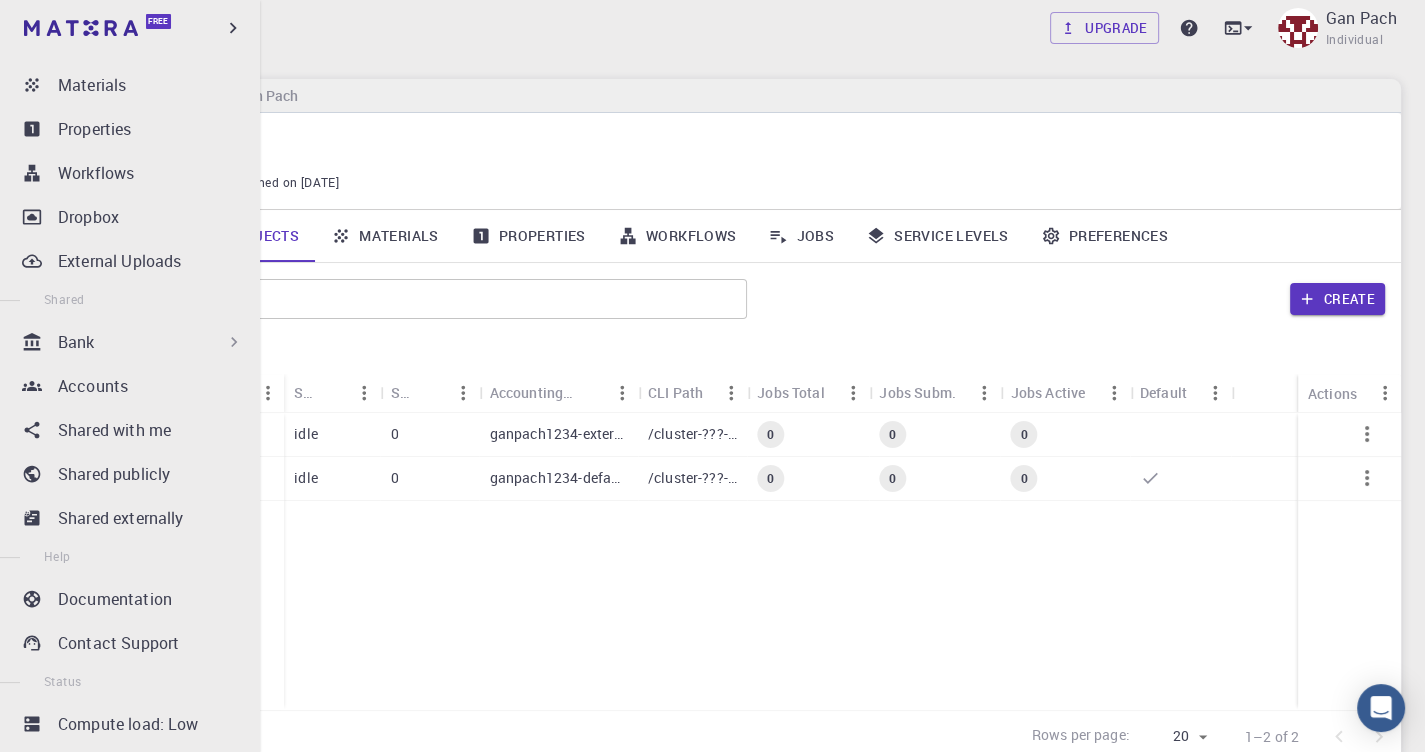 scroll, scrollTop: 243, scrollLeft: 0, axis: vertical 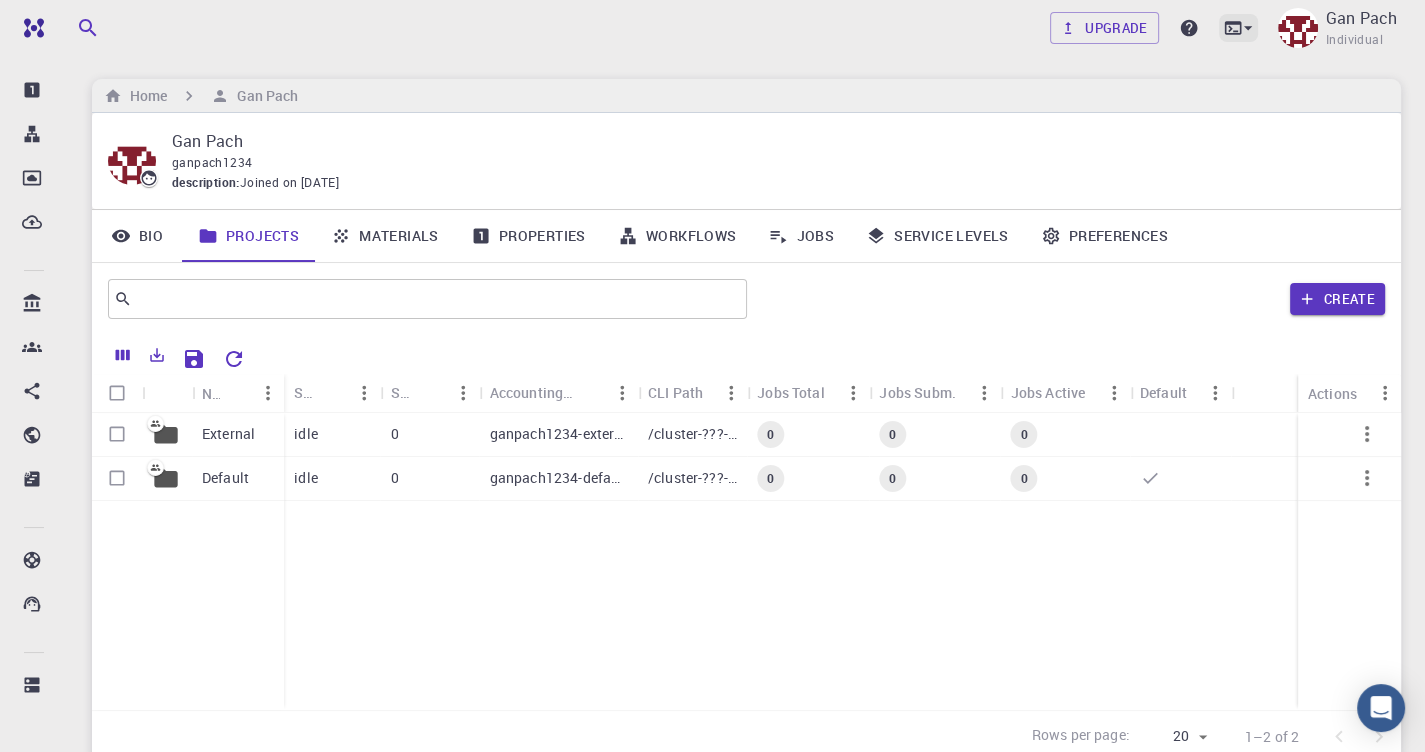 click 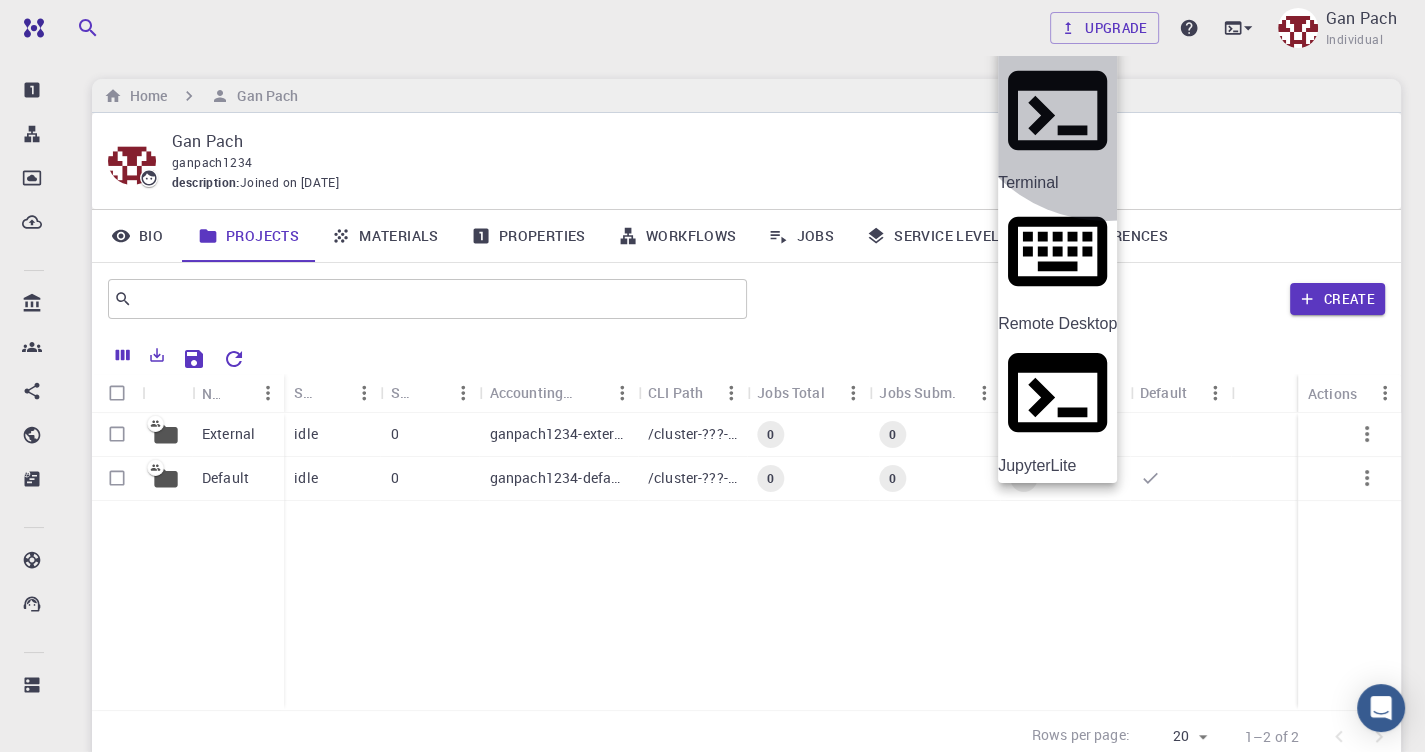 click on "Terminal" at bounding box center [1057, 183] 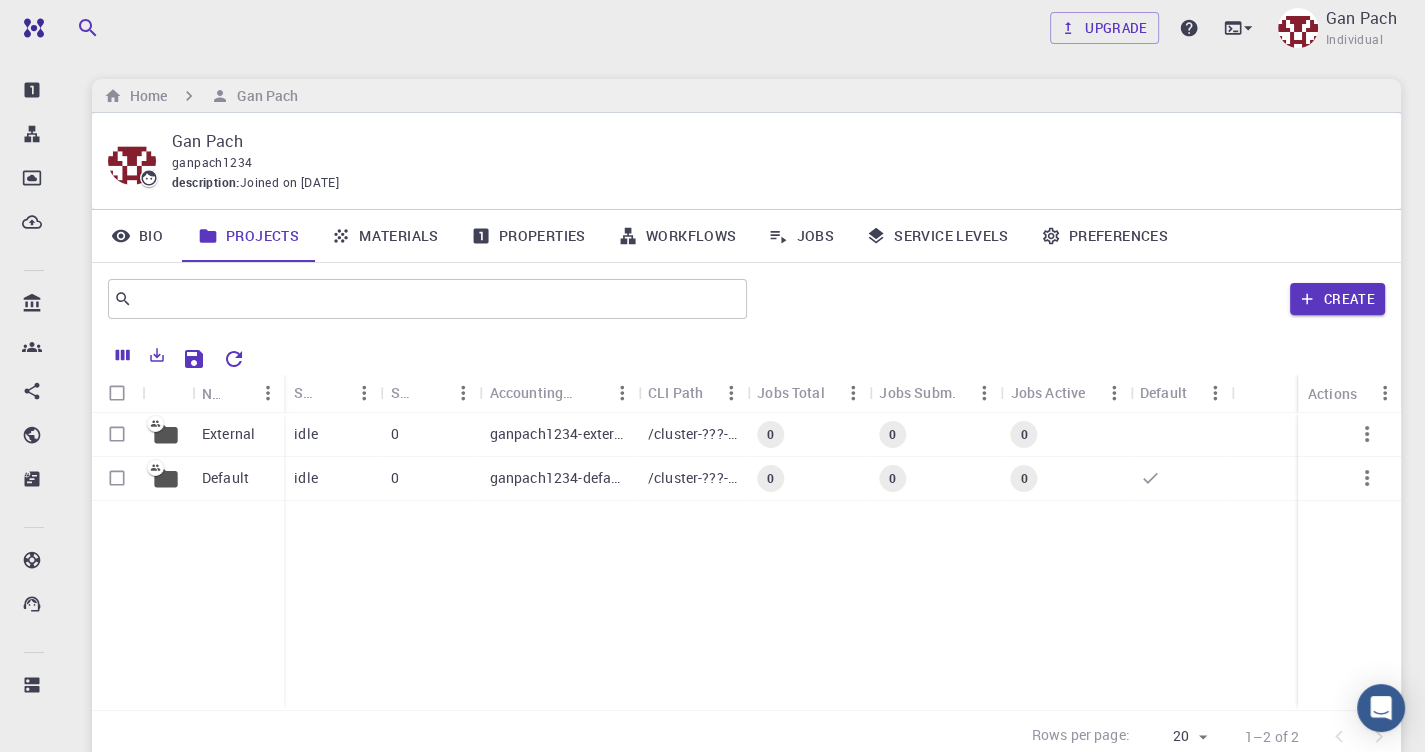 click on "This option is presently unavailable Your current account lacks privileges required for the remote connection. Please use "Support" widget below to contact us and express your interest in getting access to this feature." at bounding box center (712, 1673) 